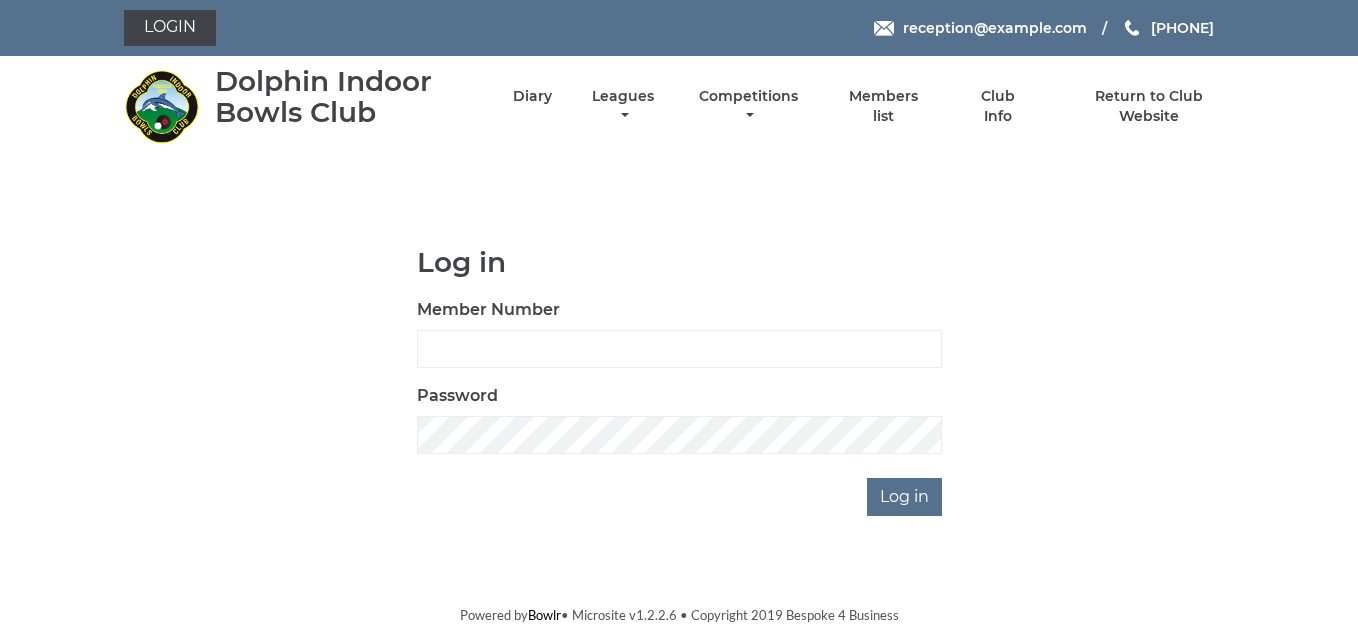 scroll, scrollTop: 0, scrollLeft: 0, axis: both 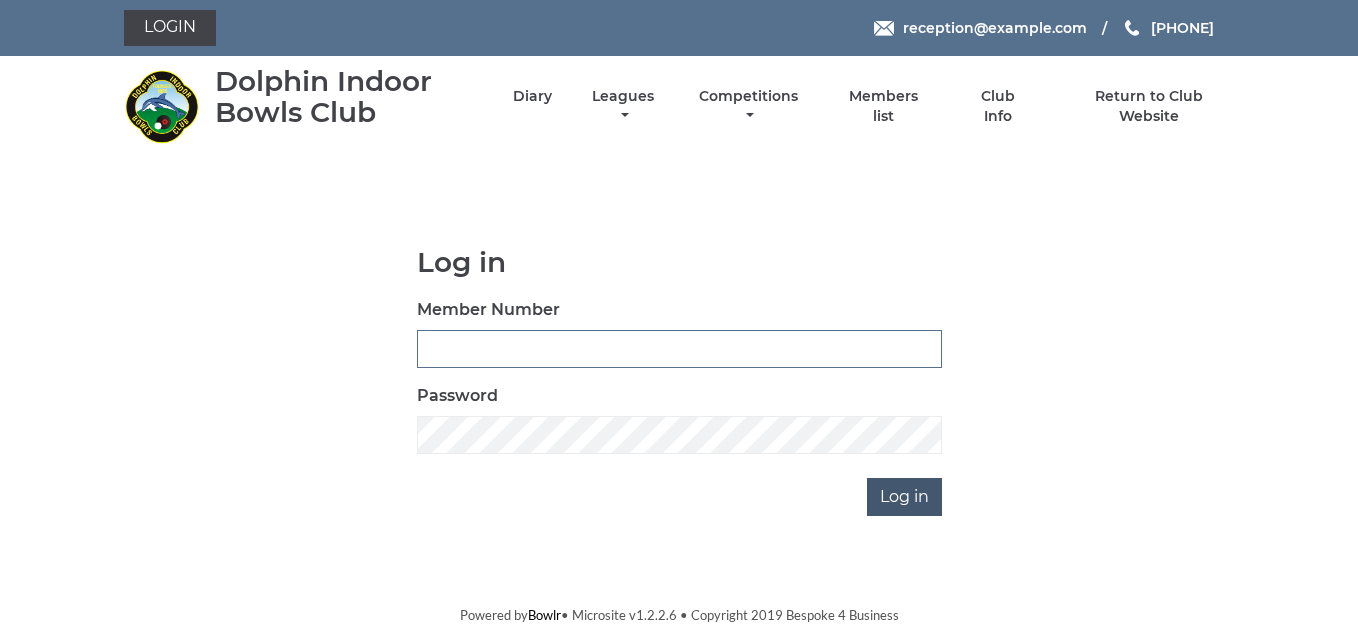type on "3783" 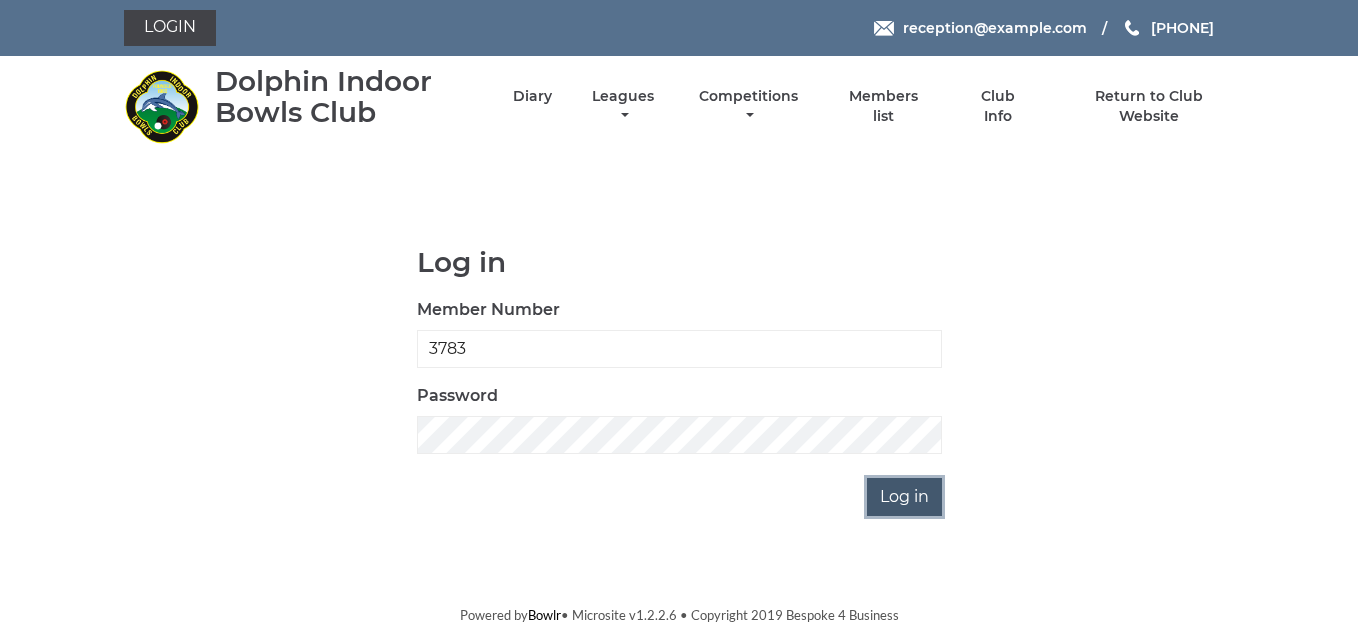 click on "Log in" at bounding box center (904, 497) 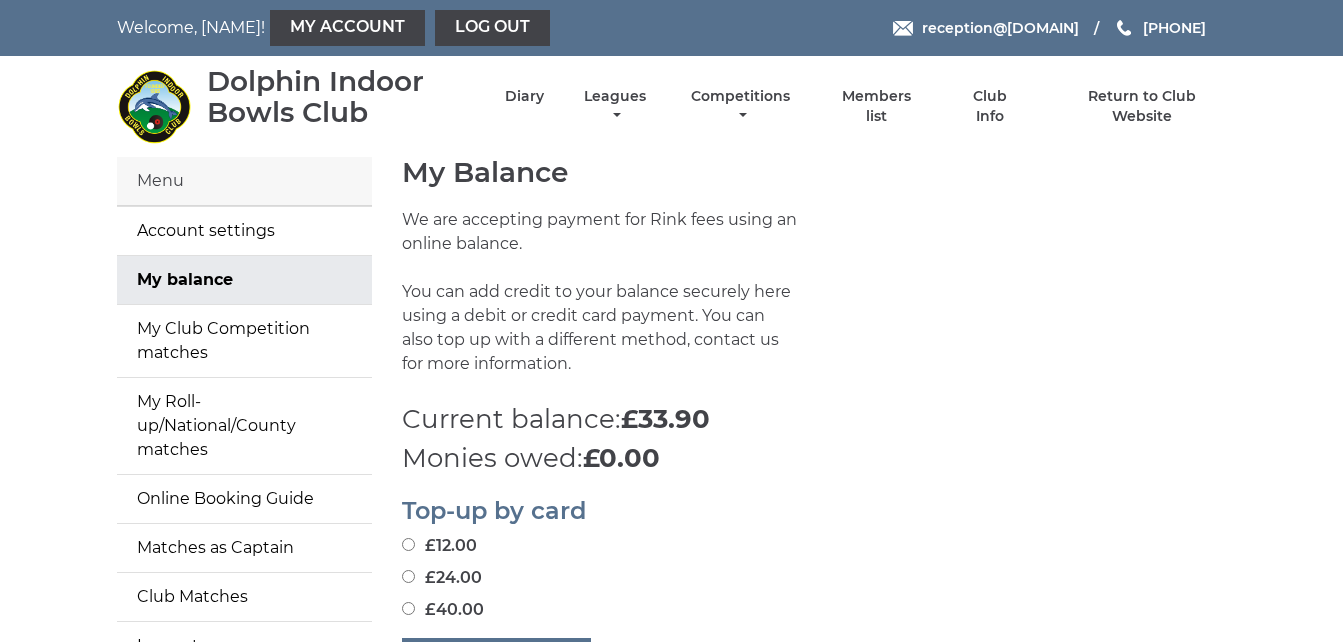 scroll, scrollTop: 0, scrollLeft: 0, axis: both 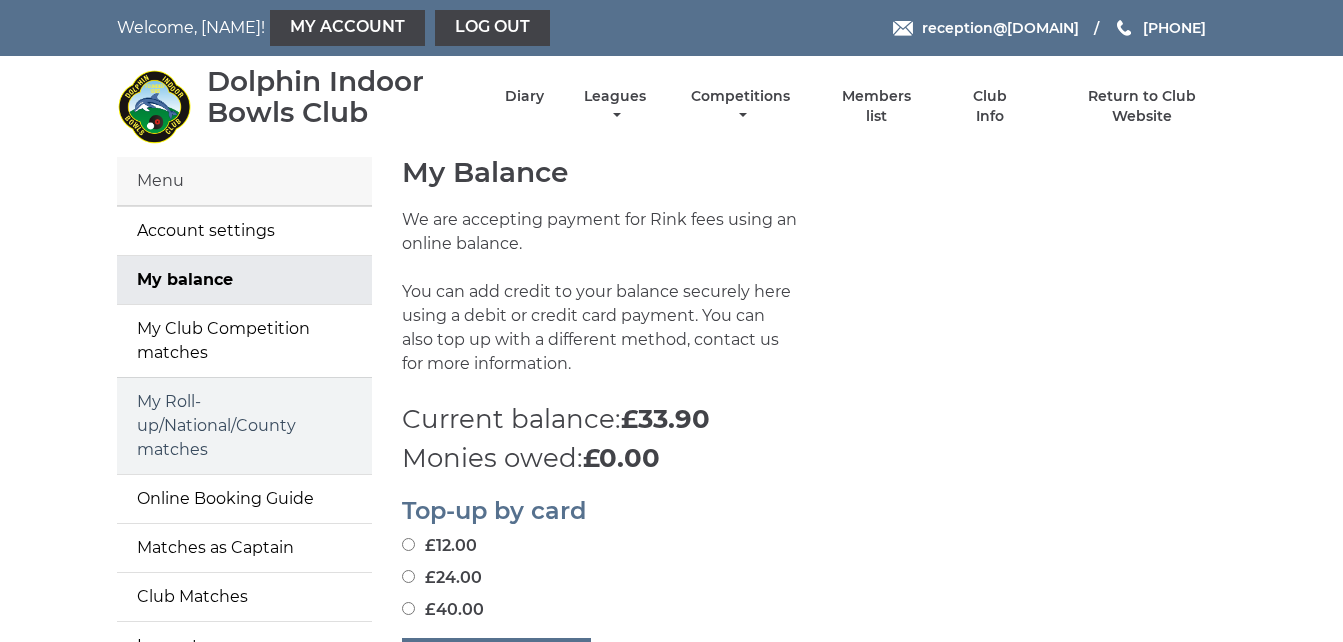 click on "My Roll-up/National/County matches" at bounding box center [244, 426] 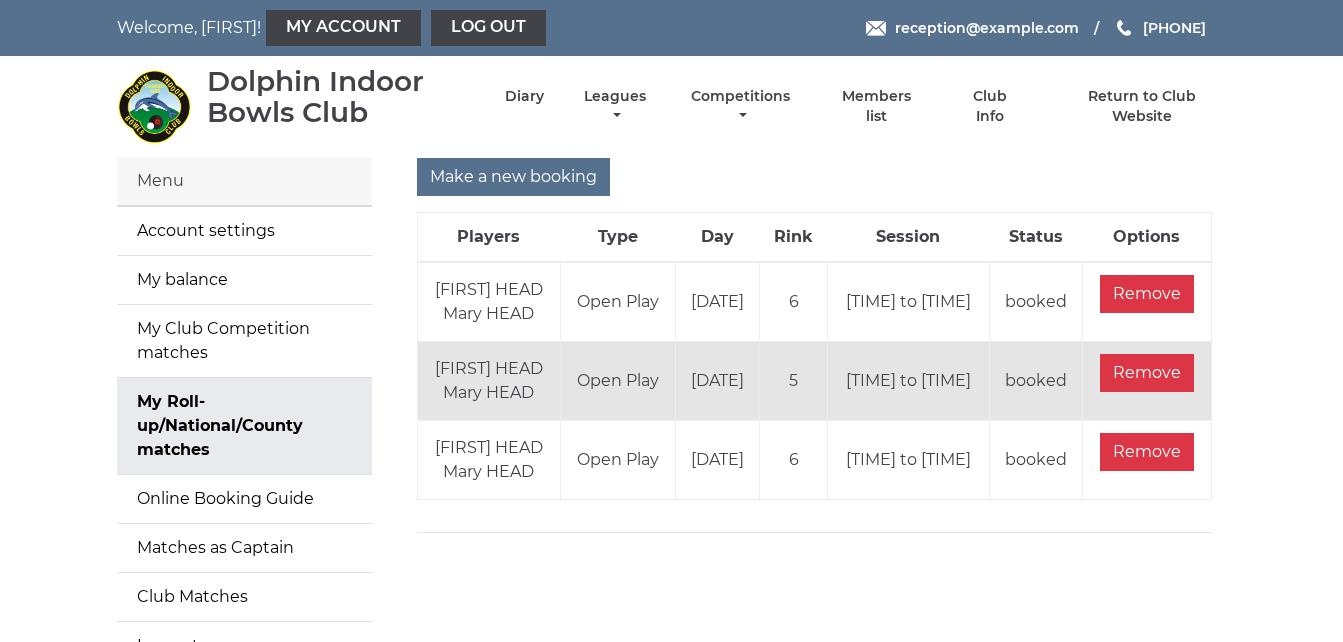 scroll, scrollTop: 0, scrollLeft: 0, axis: both 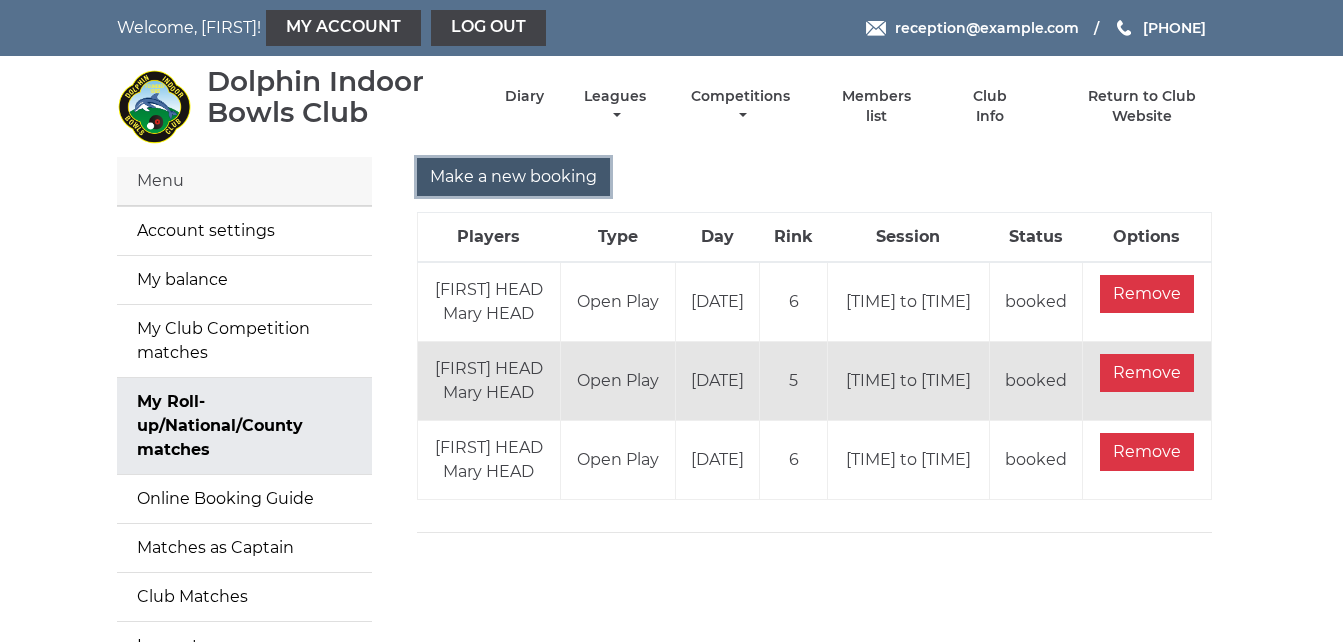 click on "Make a new booking" at bounding box center (513, 177) 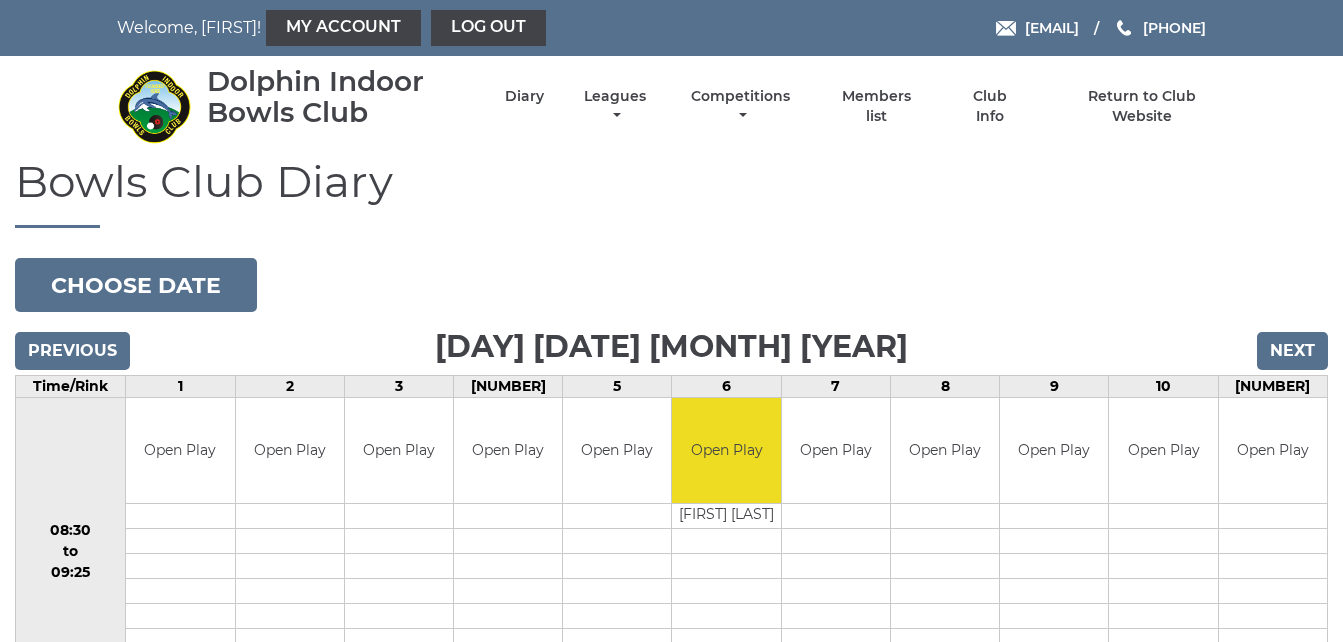 scroll, scrollTop: 0, scrollLeft: 0, axis: both 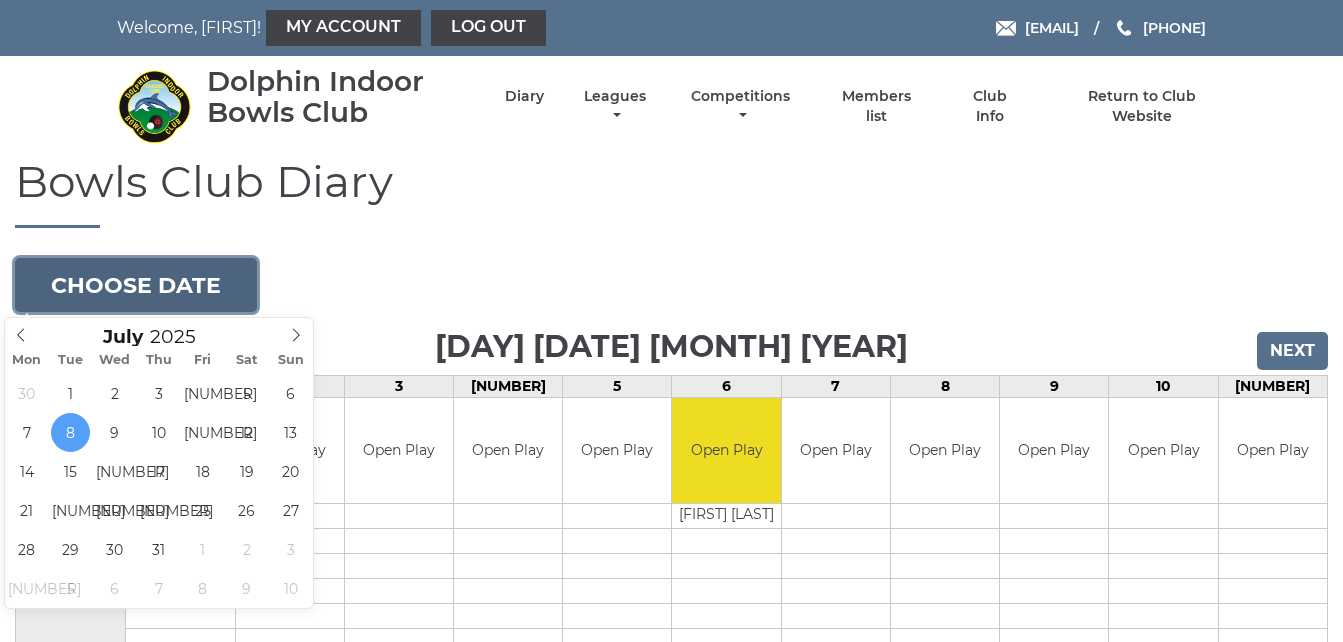 click on "Choose date" at bounding box center (136, 285) 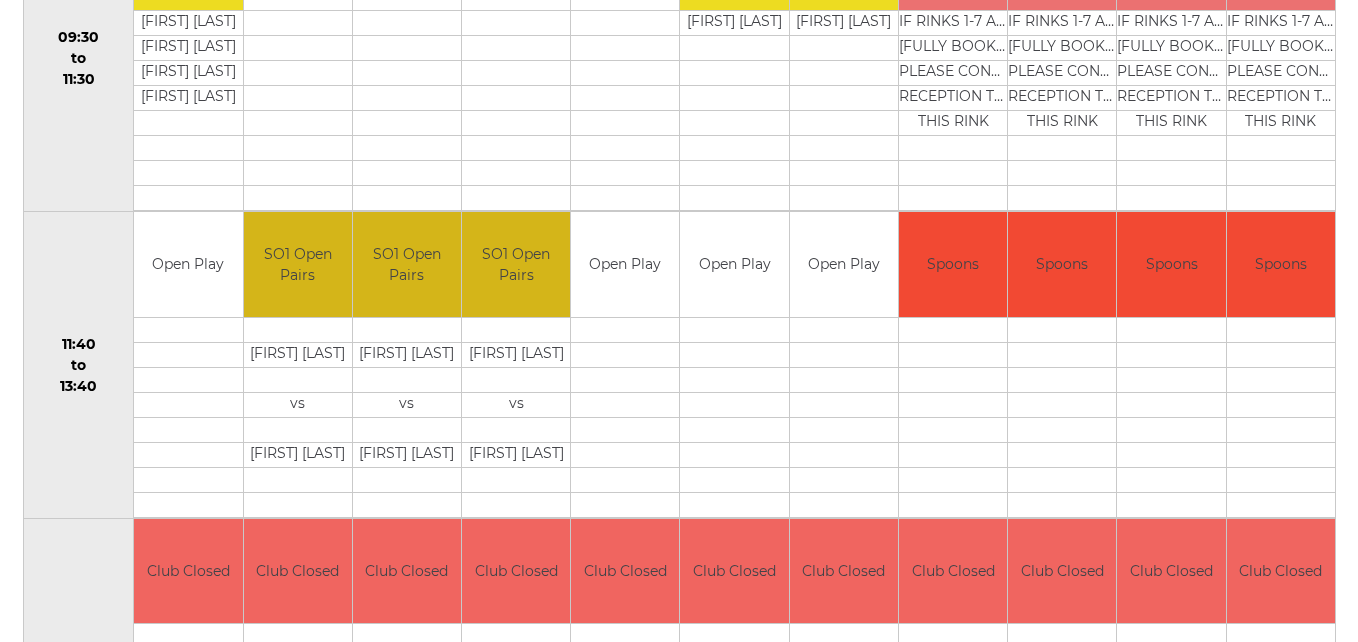 scroll, scrollTop: 800, scrollLeft: 0, axis: vertical 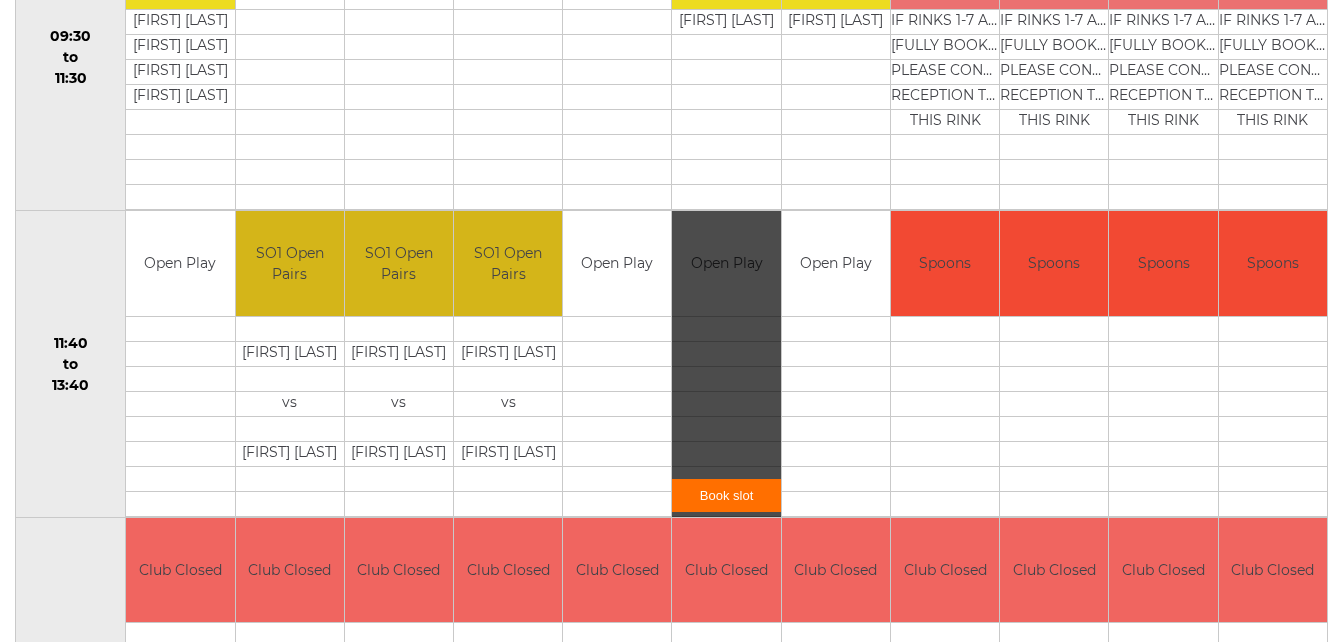 click on "Book slot" at bounding box center [0, 0] 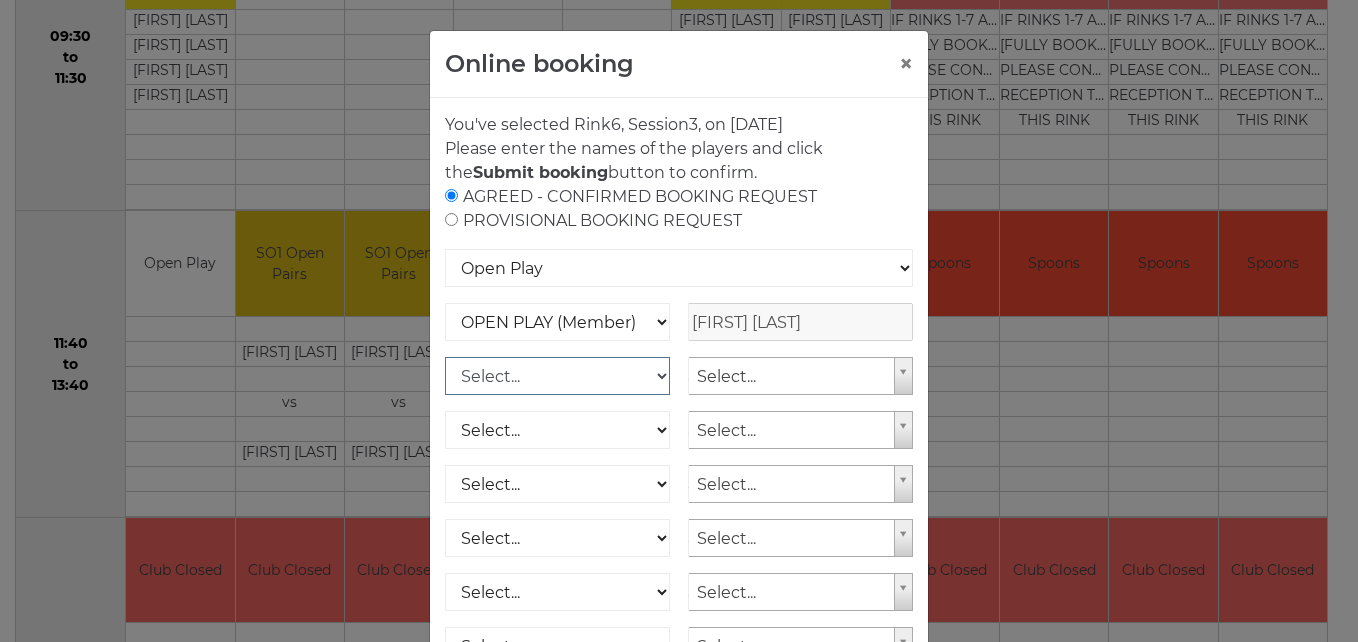 click on "Select... OPEN PLAY (Member) OPEN PLAY (Visitor) OPEN PLAY 1 HOUR (Member) OPEN PLAY 1 HOUR (Visitor) SPOONS (Member) SPOONS (Visitor) 16 - 30 Club (Member) 16 - 30 Club (Visitor) National County (Member) National County (Visitor)" at bounding box center [557, 376] 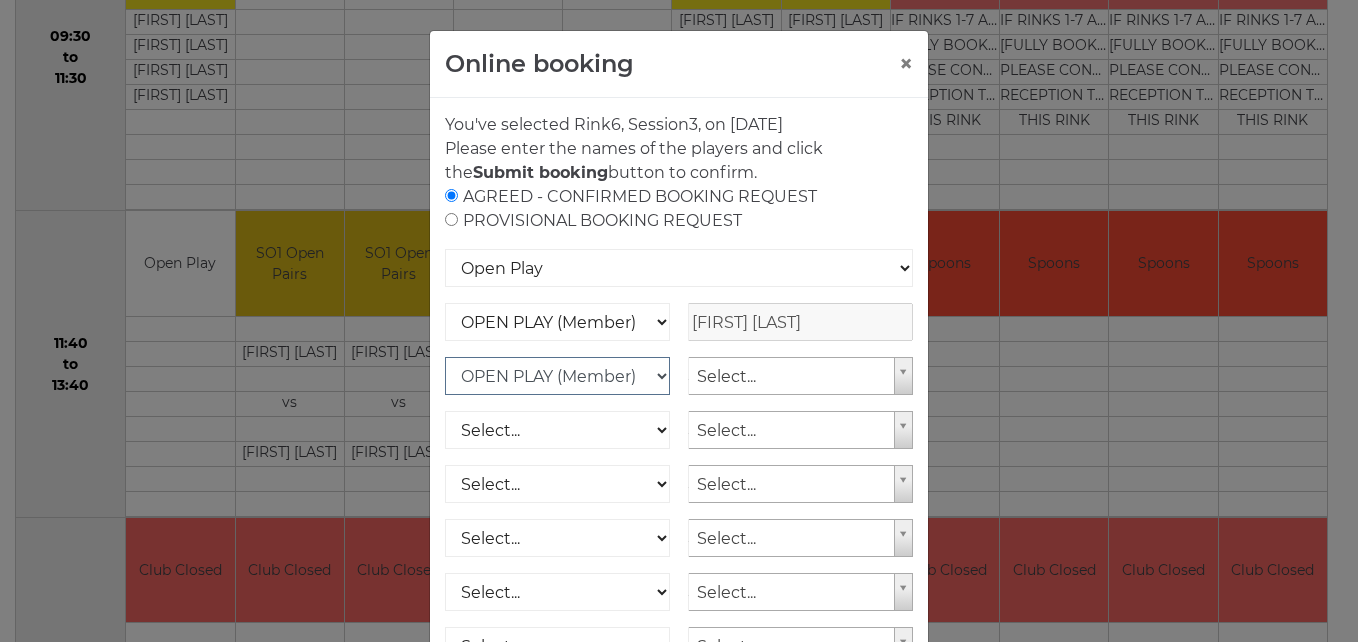 click on "Select... OPEN PLAY (Member) OPEN PLAY (Visitor) OPEN PLAY 1 HOUR (Member) OPEN PLAY 1 HOUR (Visitor) SPOONS (Member) SPOONS (Visitor) 16 - 30 Club (Member) 16 - 30 Club (Visitor) National County (Member) National County (Visitor)" at bounding box center (557, 376) 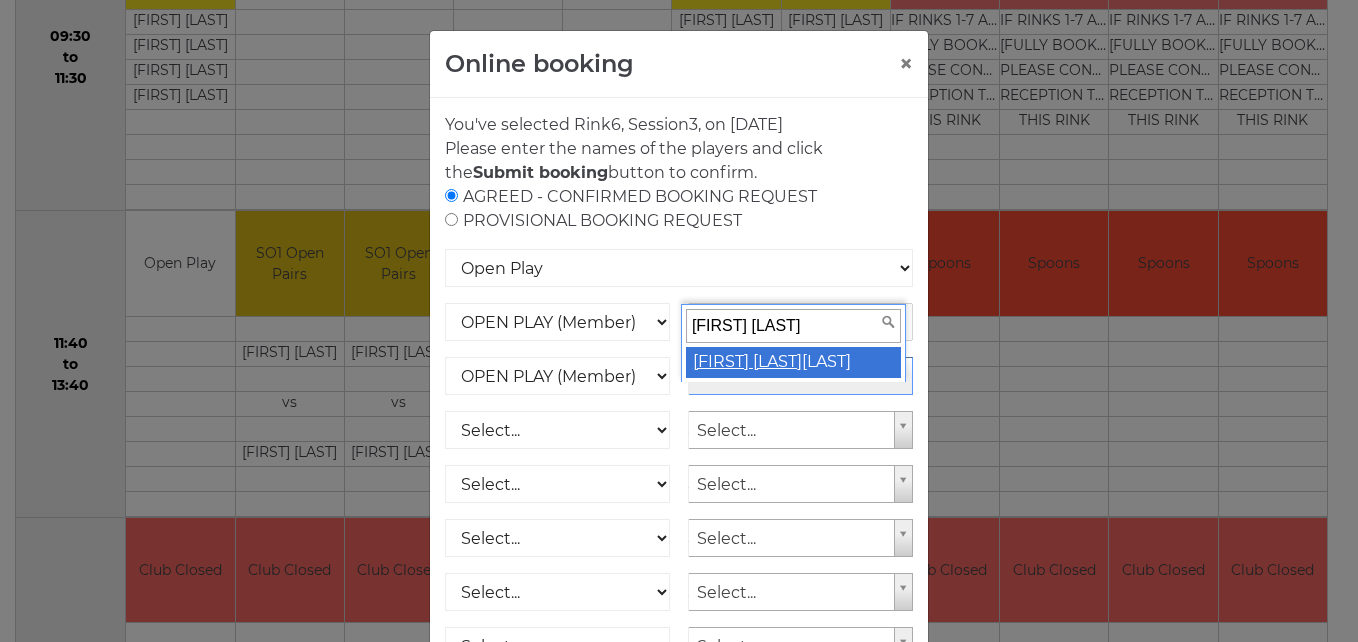 type on "MARY H" 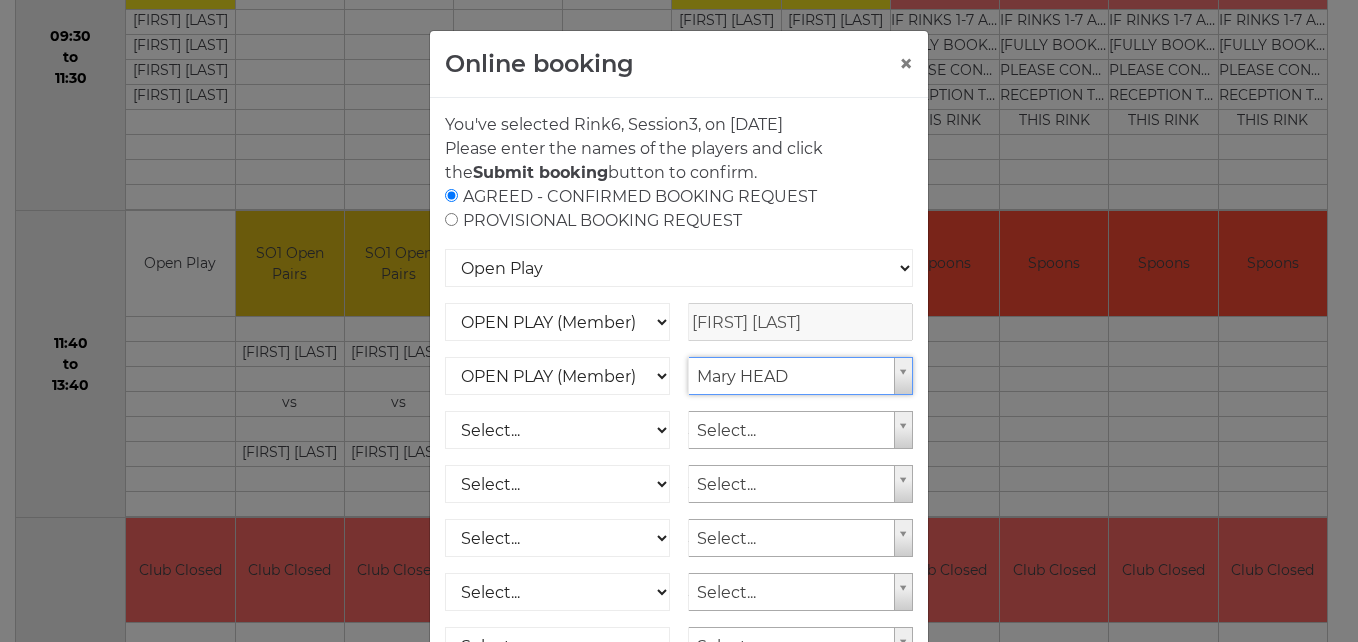 scroll, scrollTop: 0, scrollLeft: 0, axis: both 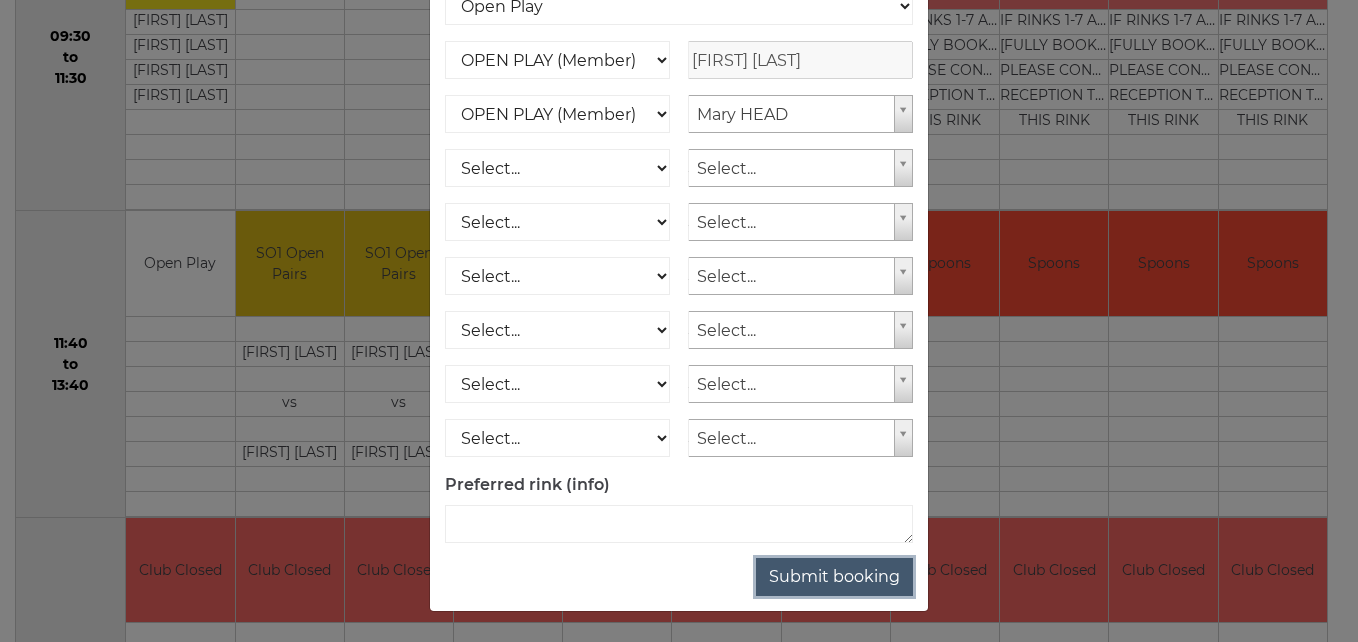 click on "Submit booking" at bounding box center (834, 577) 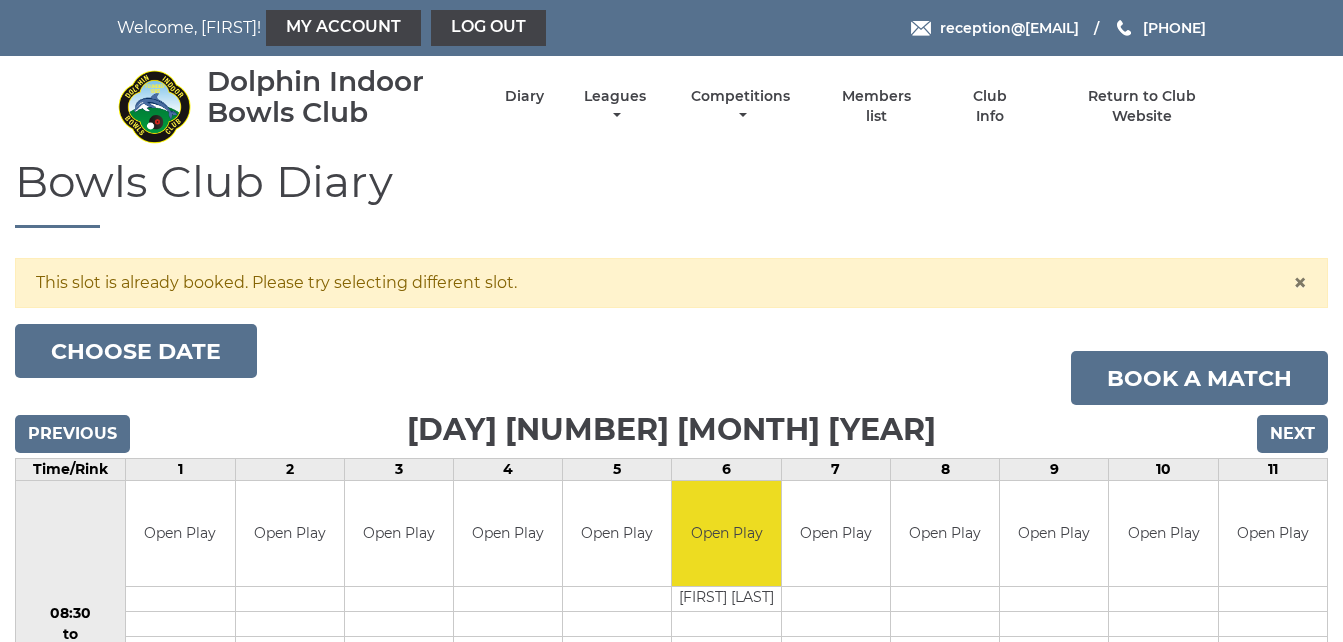 scroll, scrollTop: 0, scrollLeft: 0, axis: both 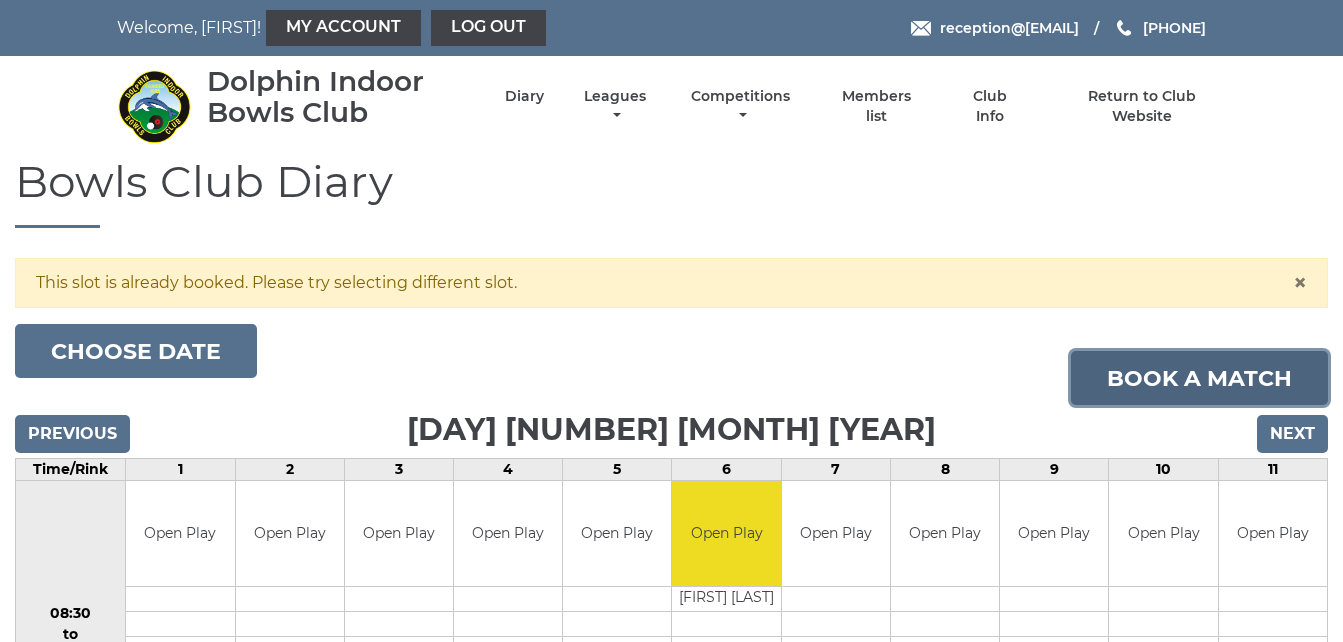 click on "Book a match" at bounding box center (1199, 378) 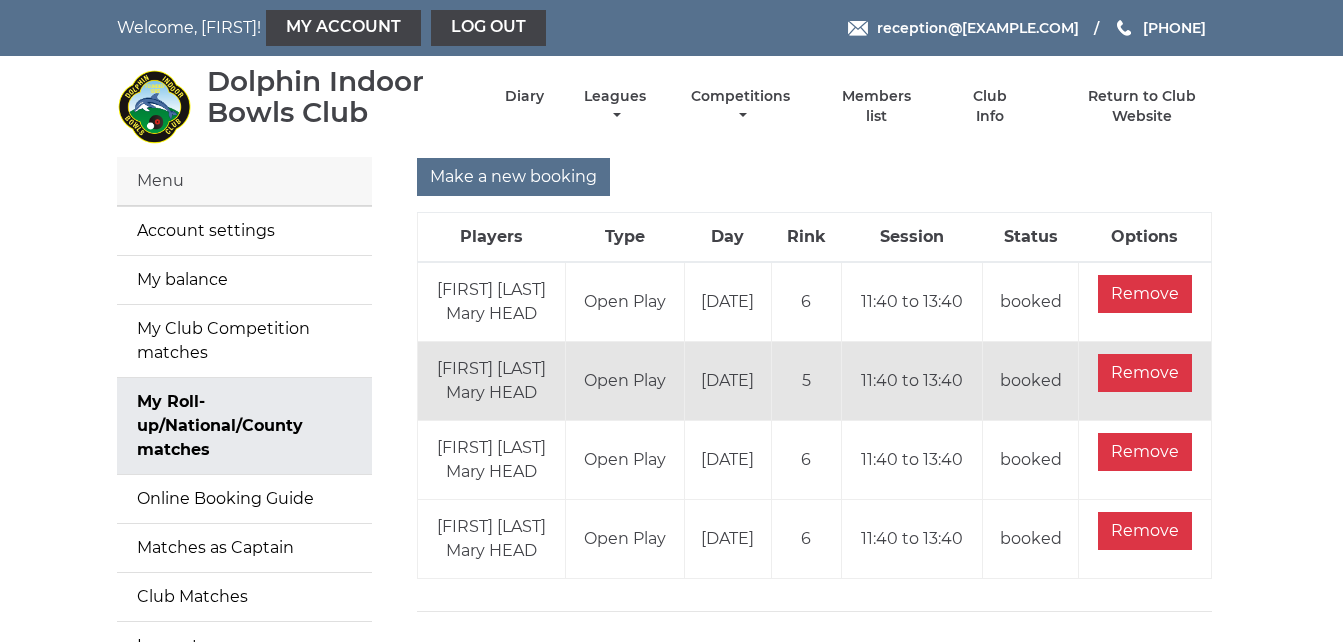 scroll, scrollTop: 0, scrollLeft: 0, axis: both 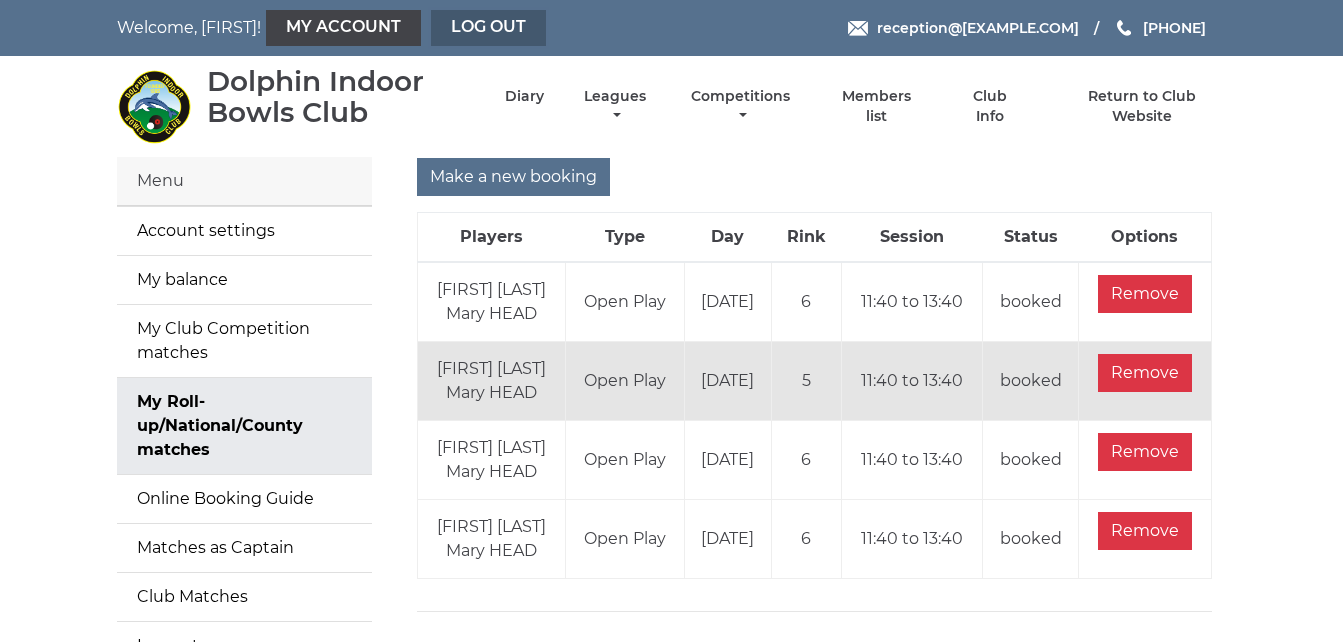click on "Log out" at bounding box center [488, 28] 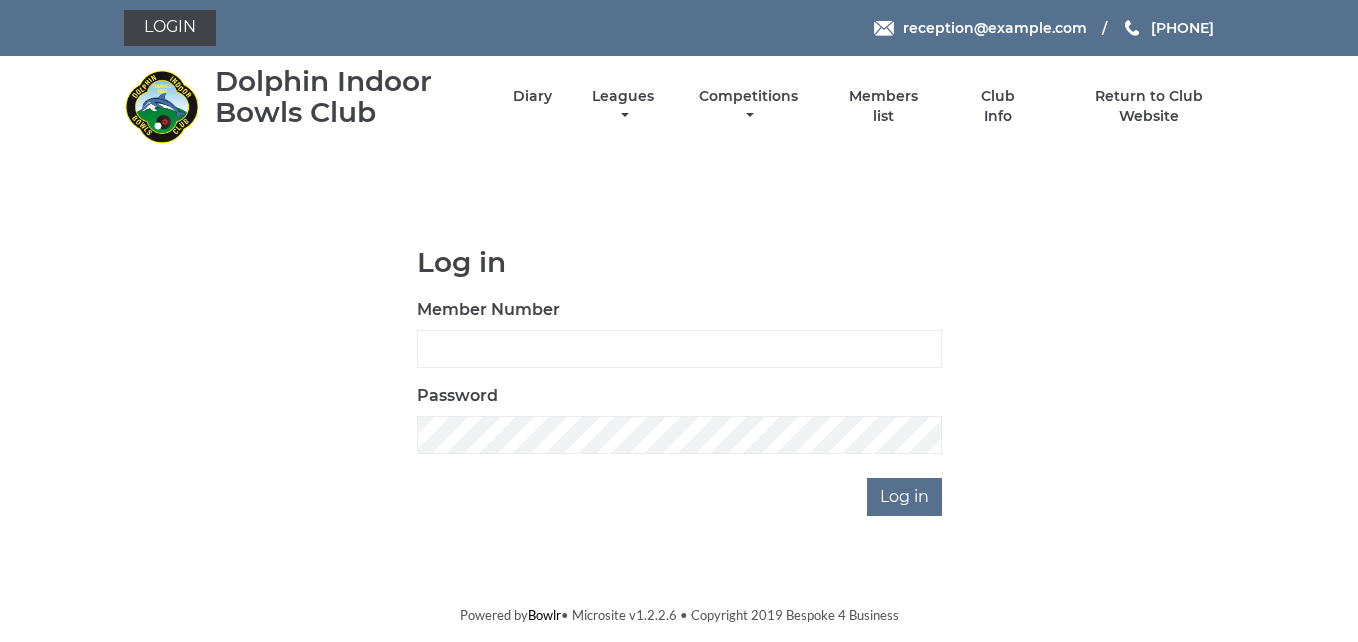 scroll, scrollTop: 0, scrollLeft: 0, axis: both 